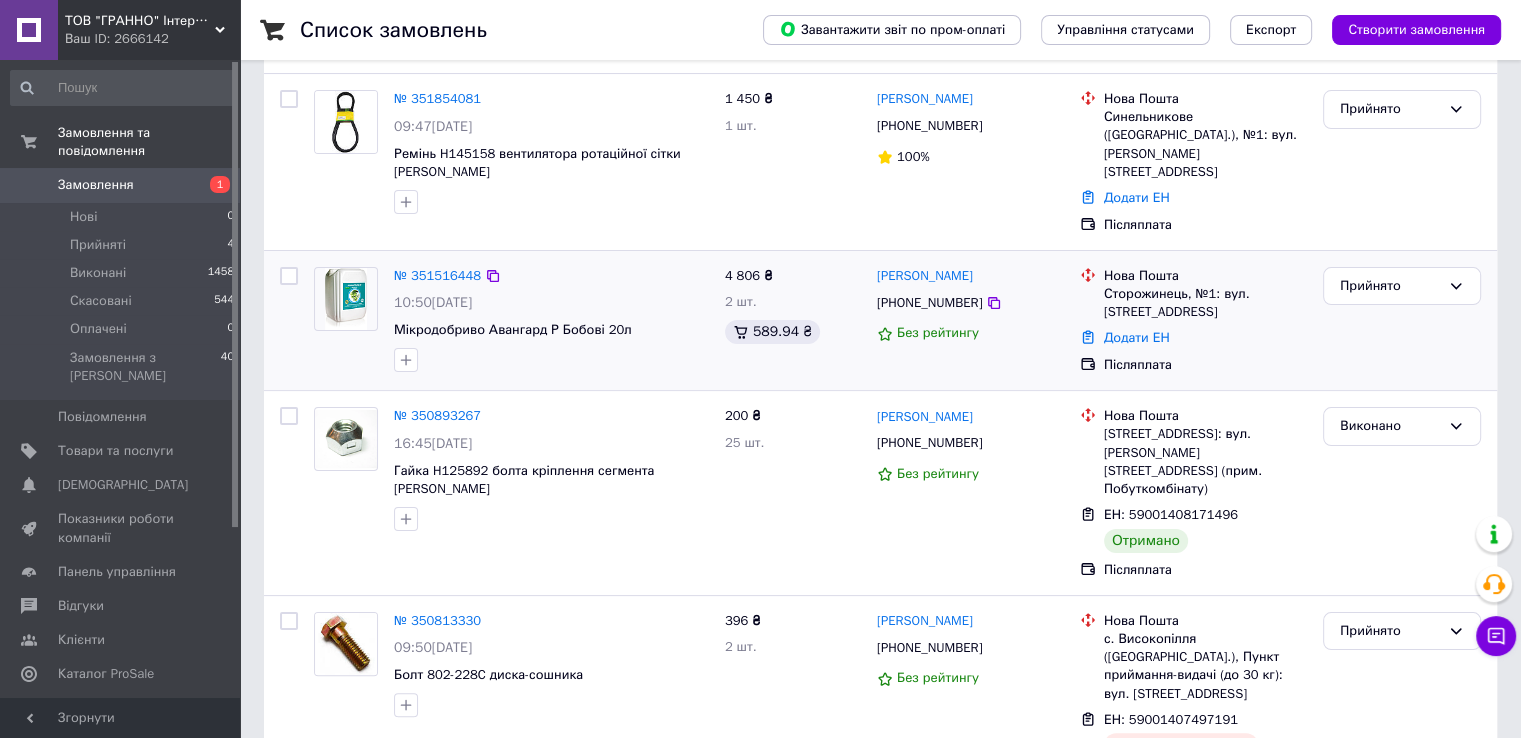 scroll, scrollTop: 400, scrollLeft: 0, axis: vertical 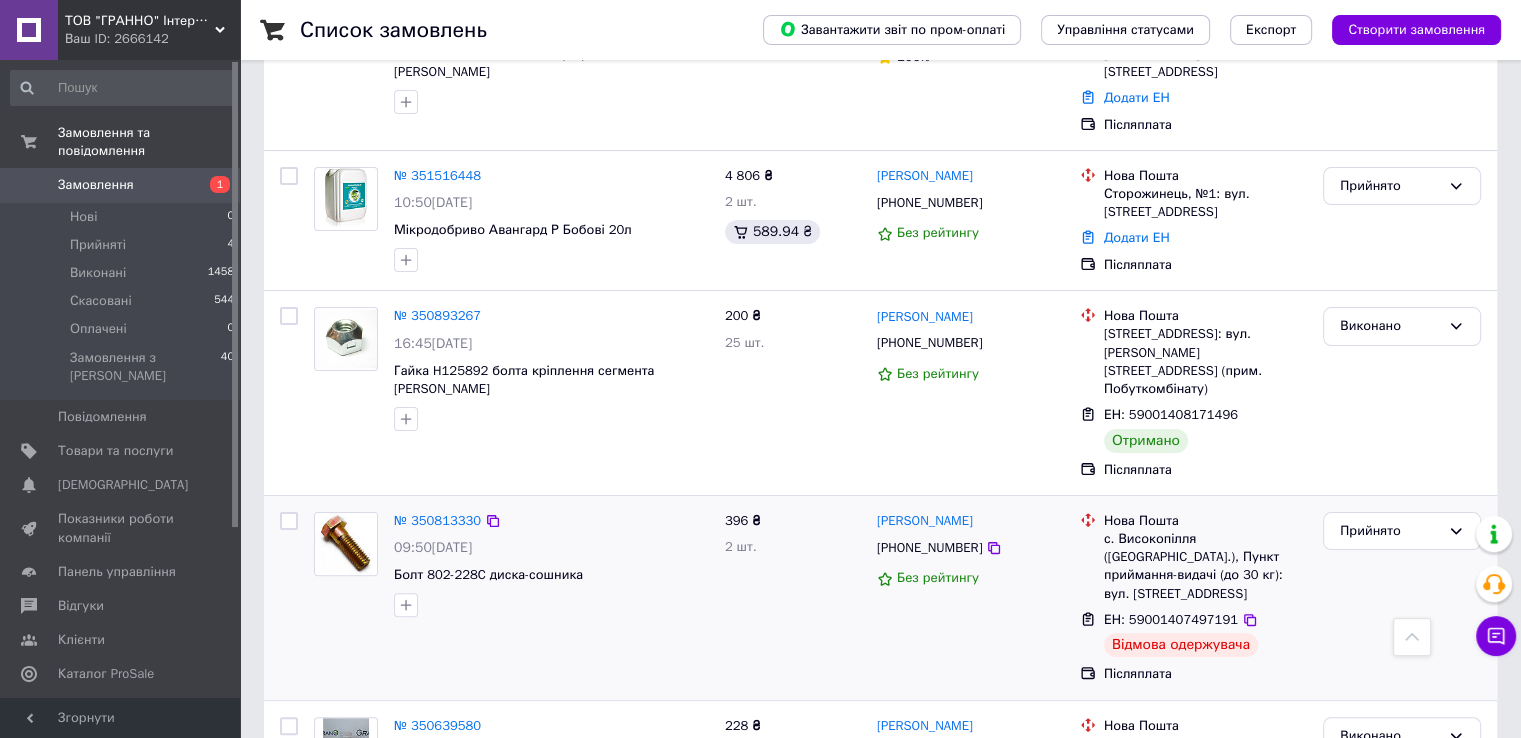 click on "Прийнято" at bounding box center (1402, 598) 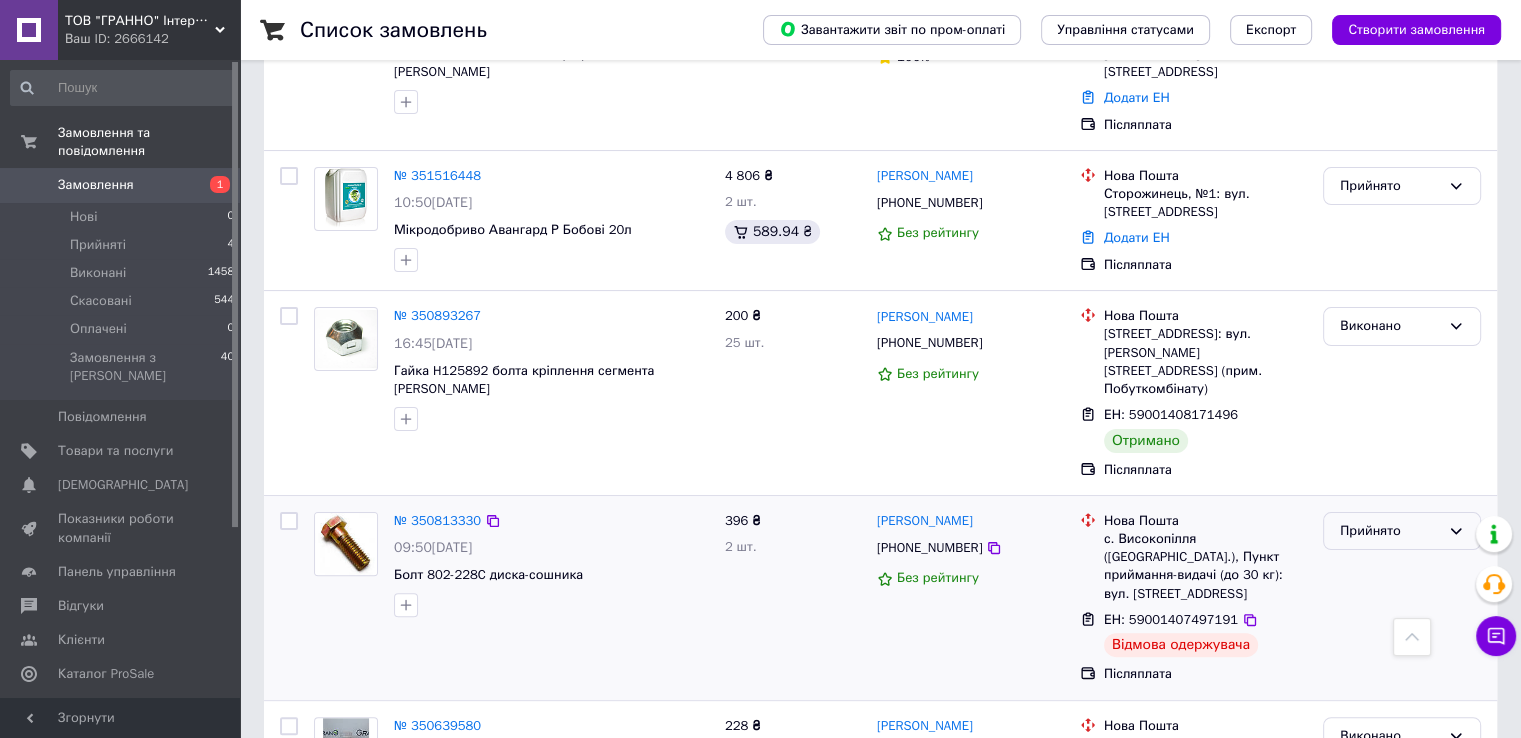 click on "Прийнято" at bounding box center (1402, 531) 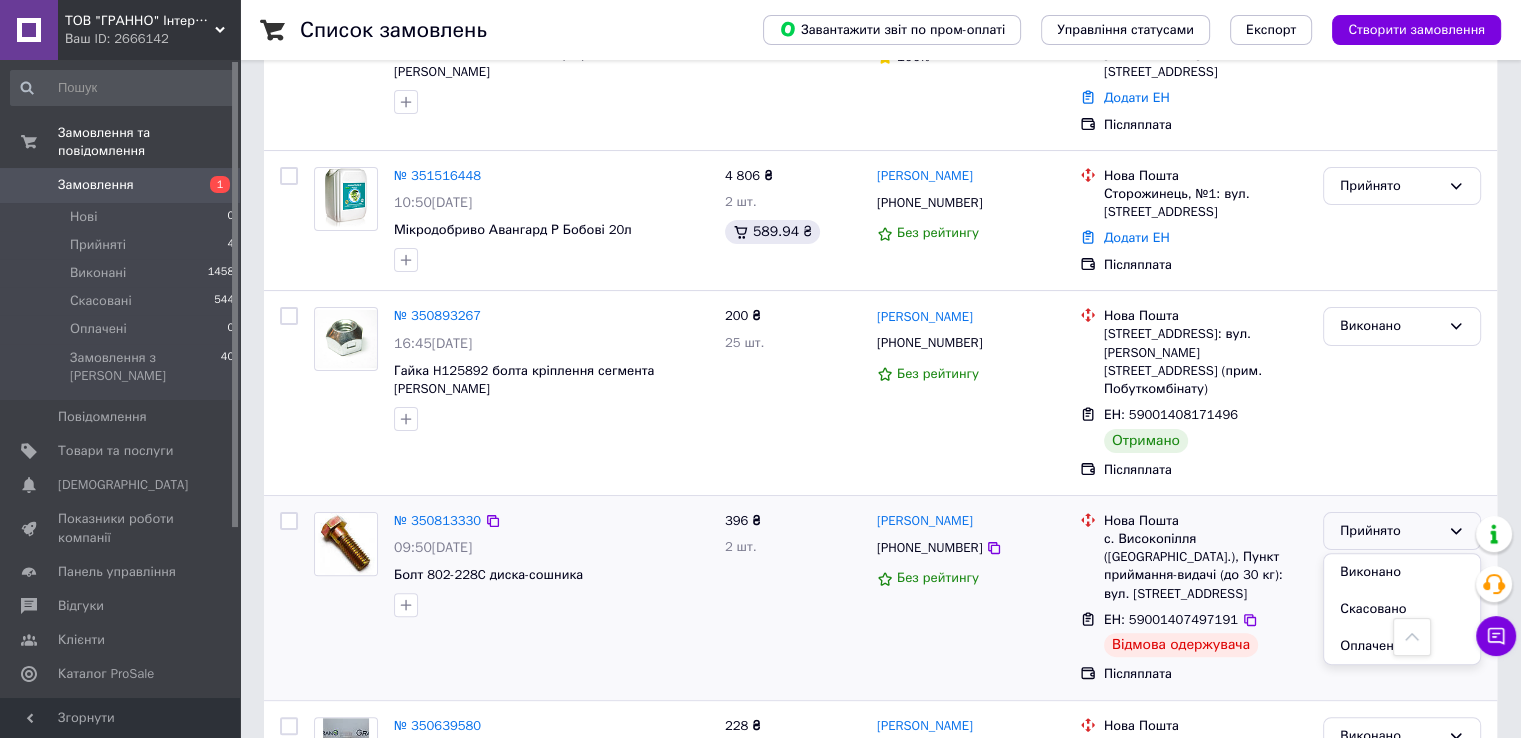 click at bounding box center (551, 605) 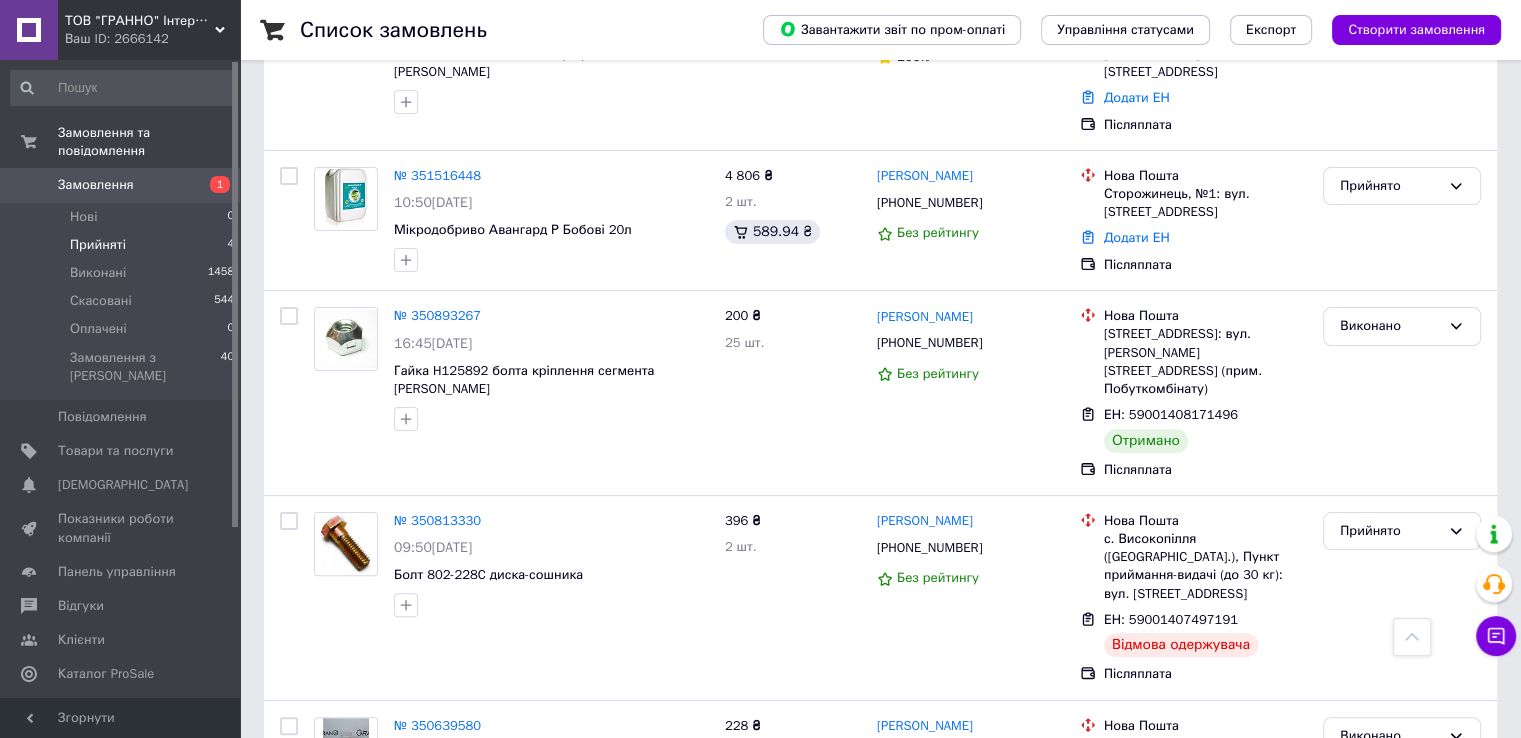 click on "Прийняті" at bounding box center [98, 245] 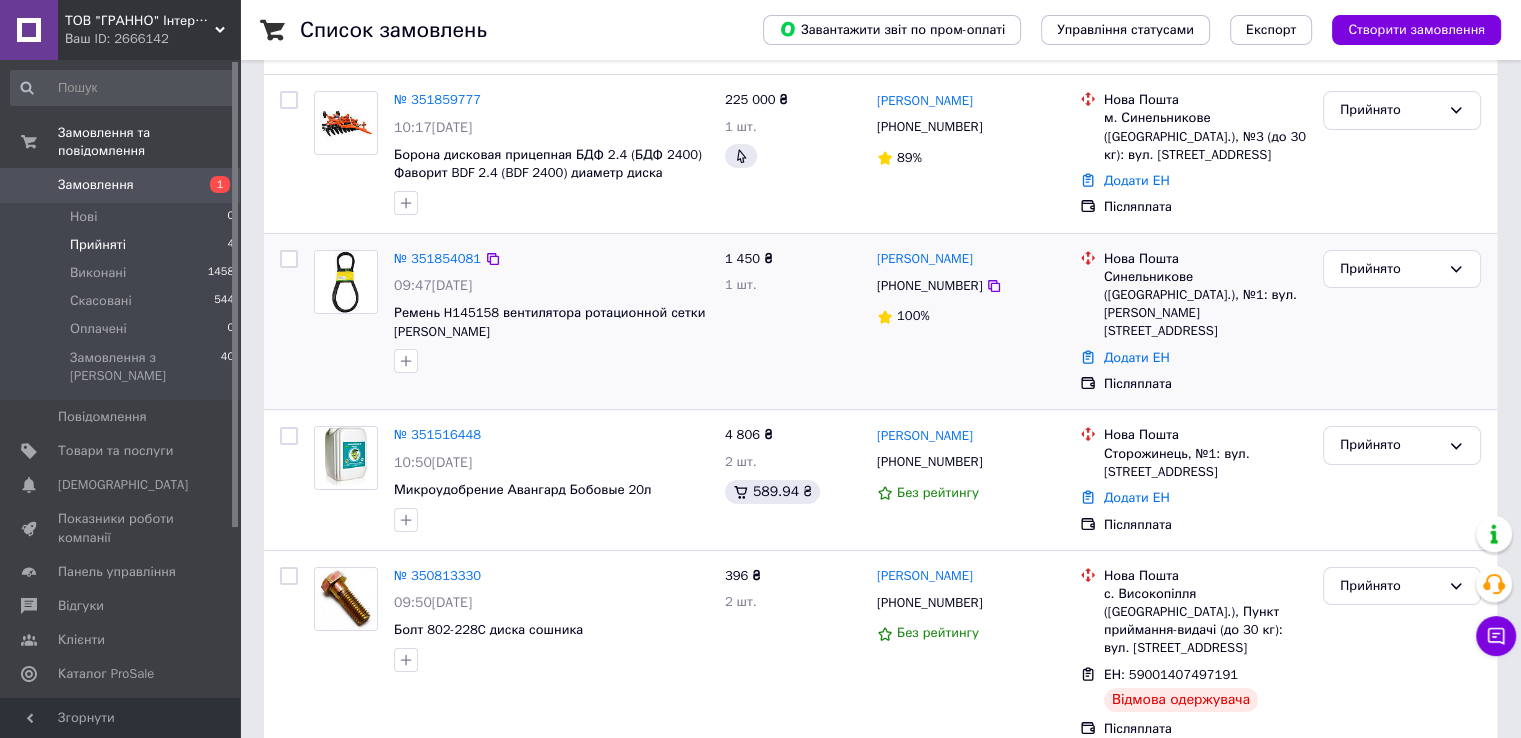 scroll, scrollTop: 215, scrollLeft: 0, axis: vertical 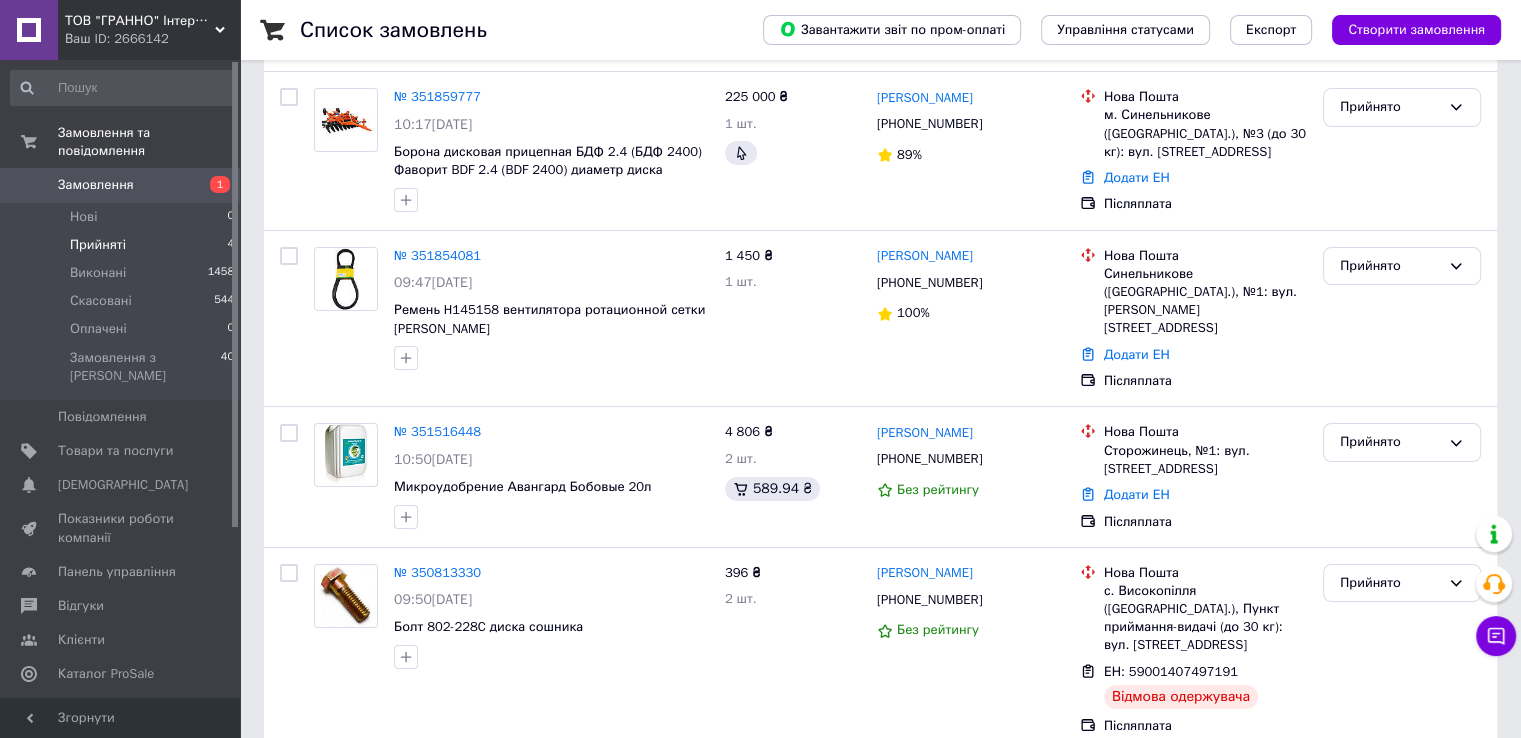 click on "Ваш ID: 2666142" at bounding box center (152, 39) 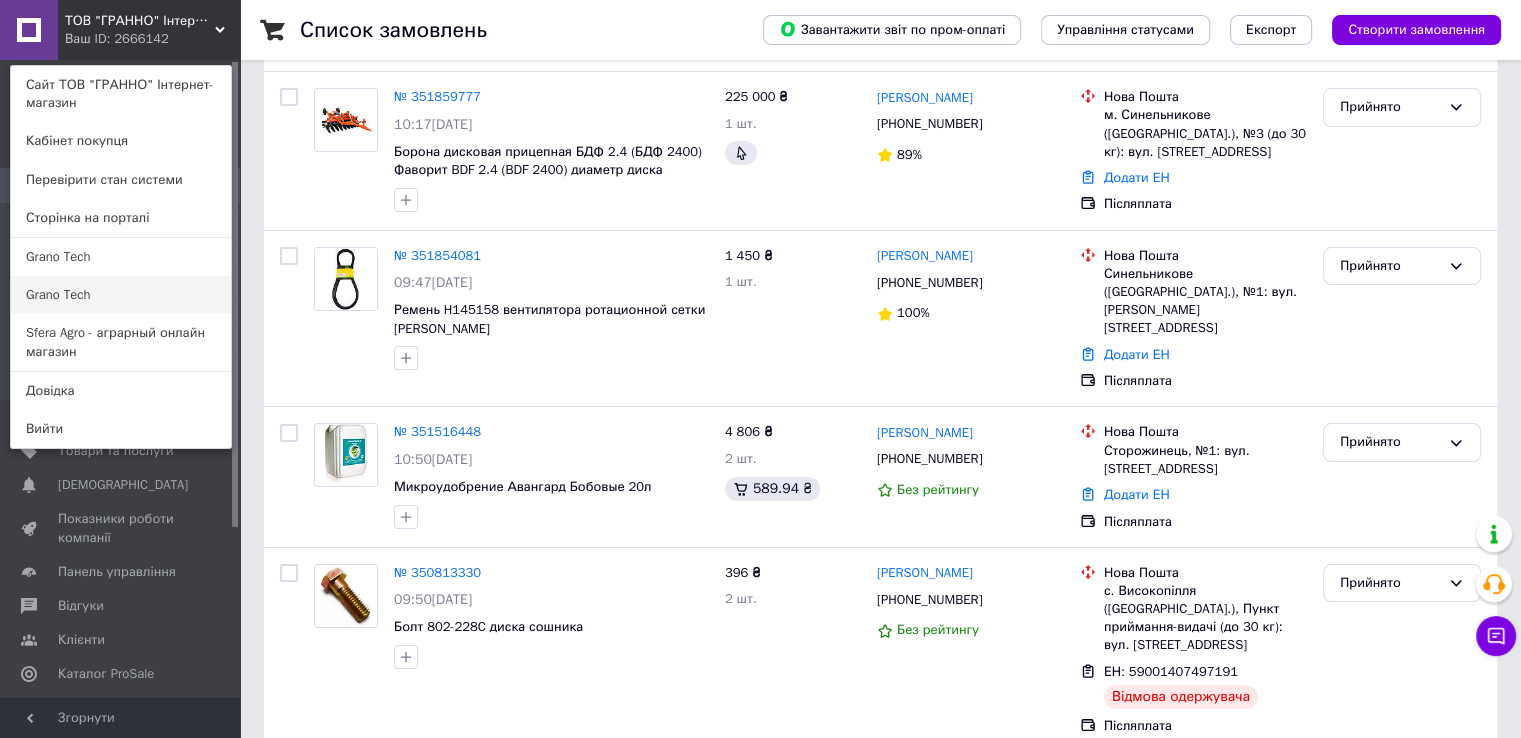 click on "Grano Tech" at bounding box center [121, 295] 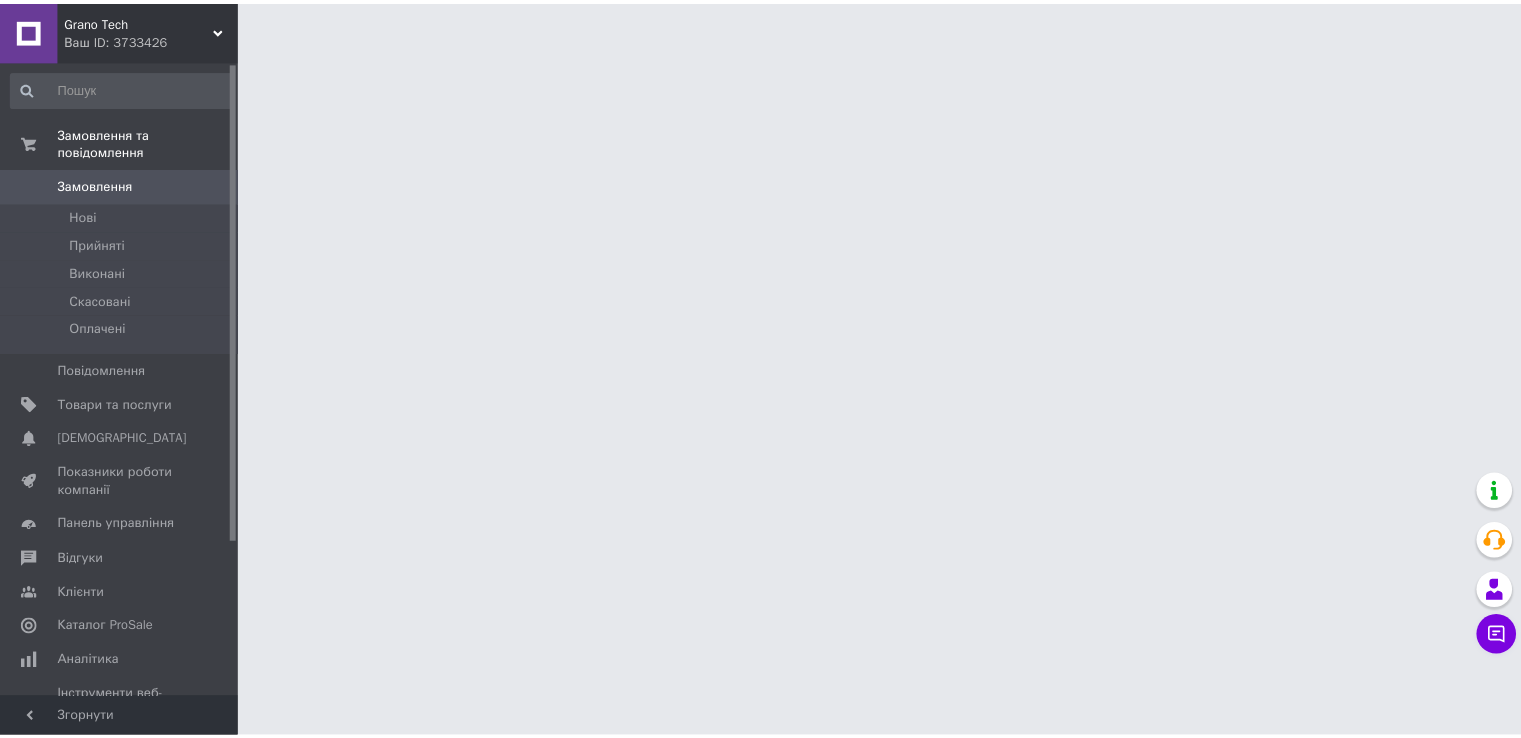 scroll, scrollTop: 0, scrollLeft: 0, axis: both 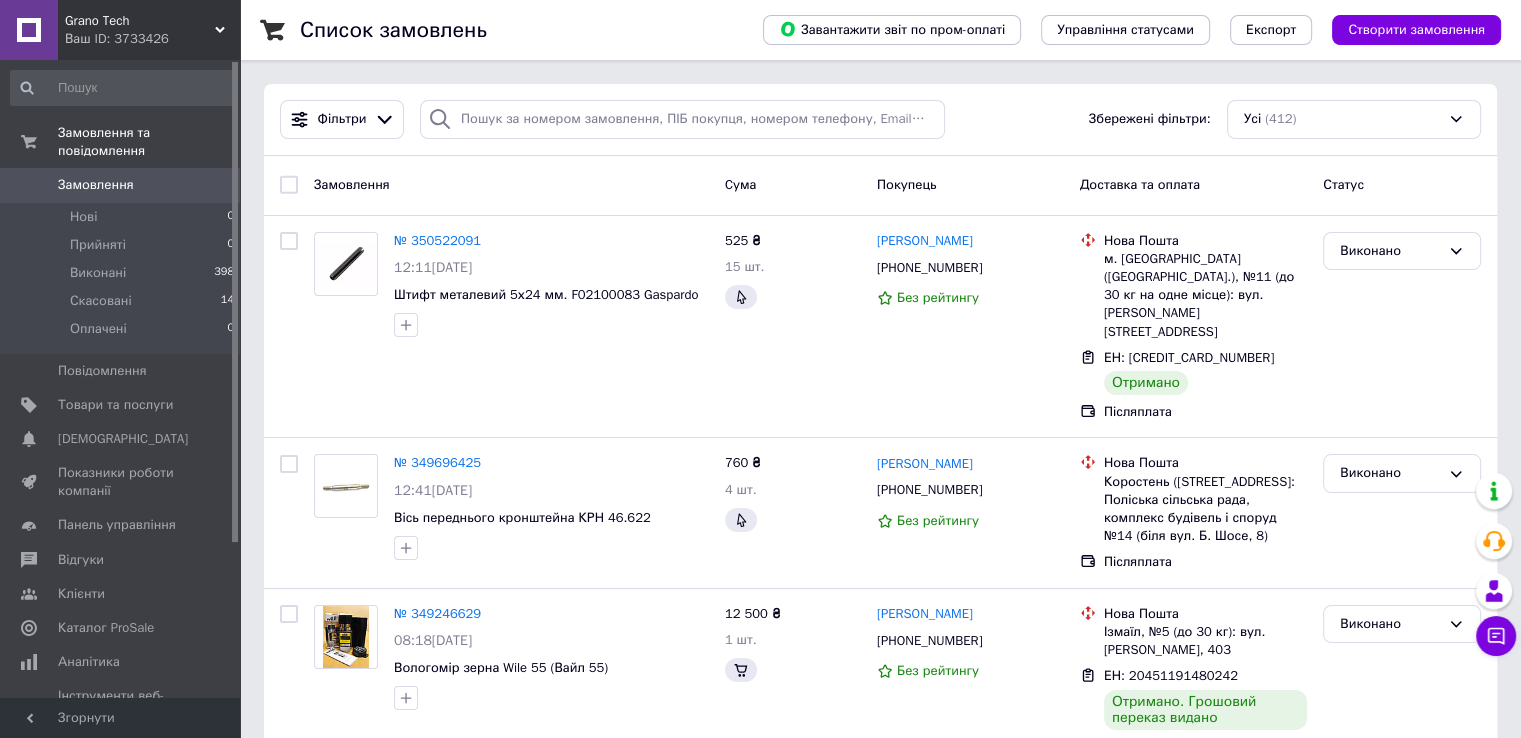 click on "Ваш ID: 3733426" at bounding box center (152, 39) 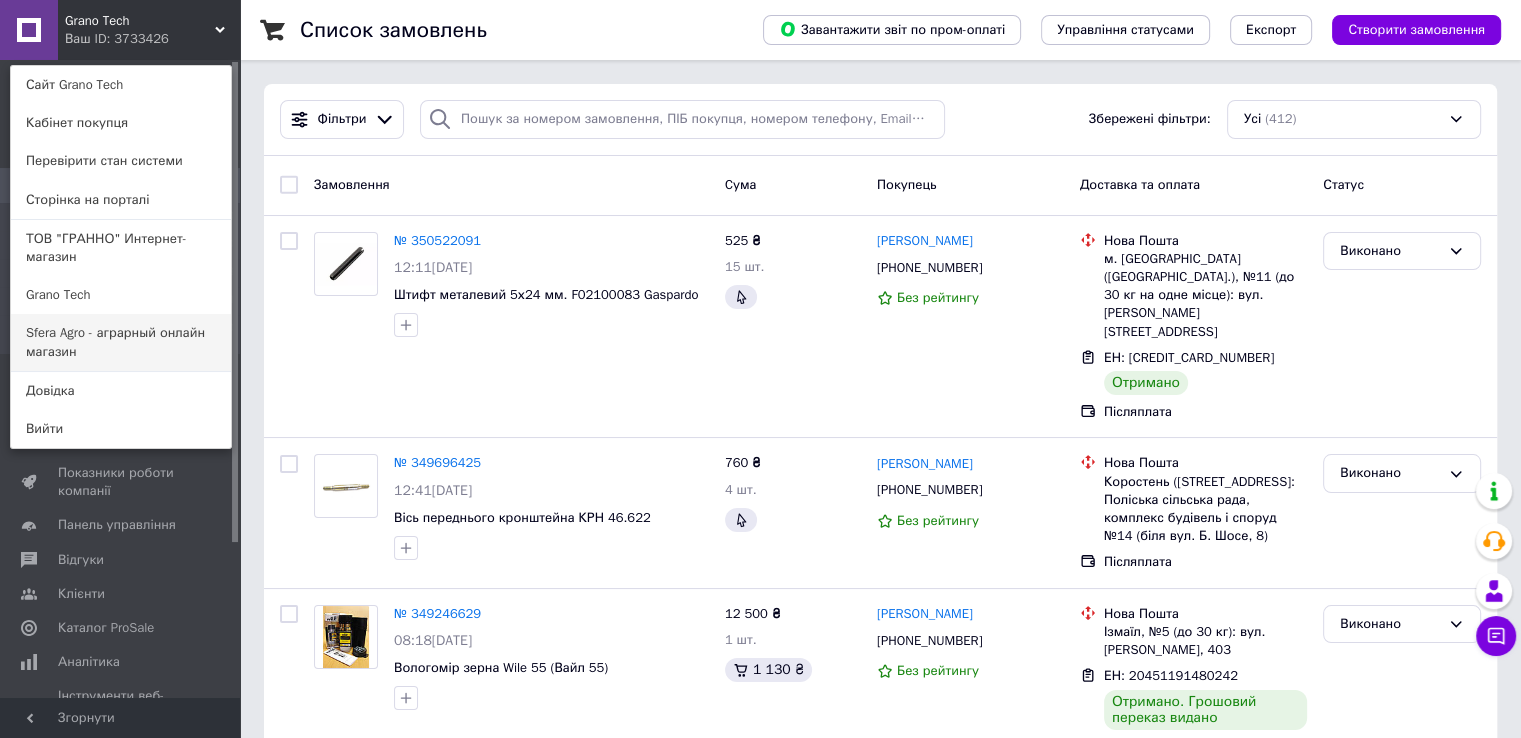 click on "Sfera Agro - аграрный онлайн магазин" at bounding box center (121, 342) 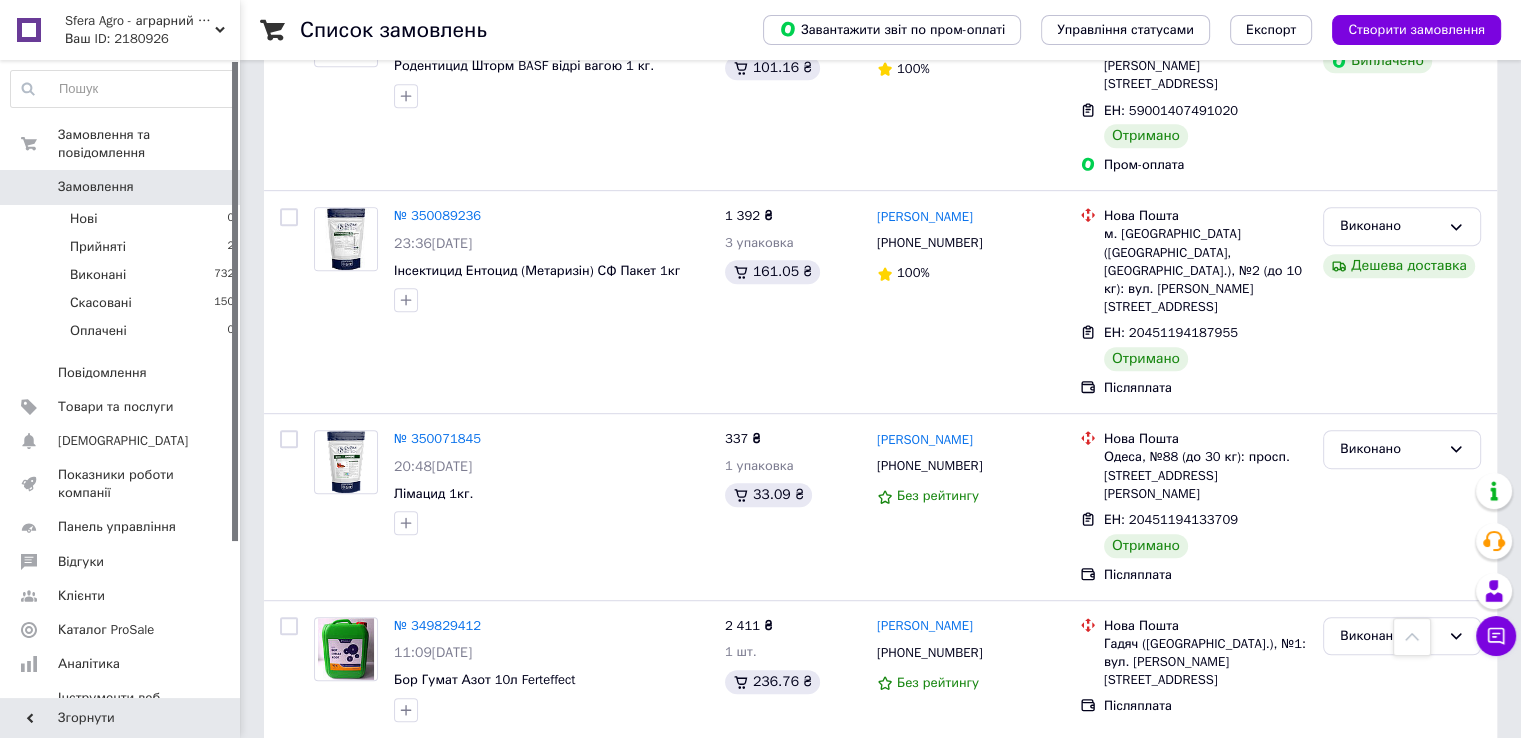 scroll, scrollTop: 1200, scrollLeft: 0, axis: vertical 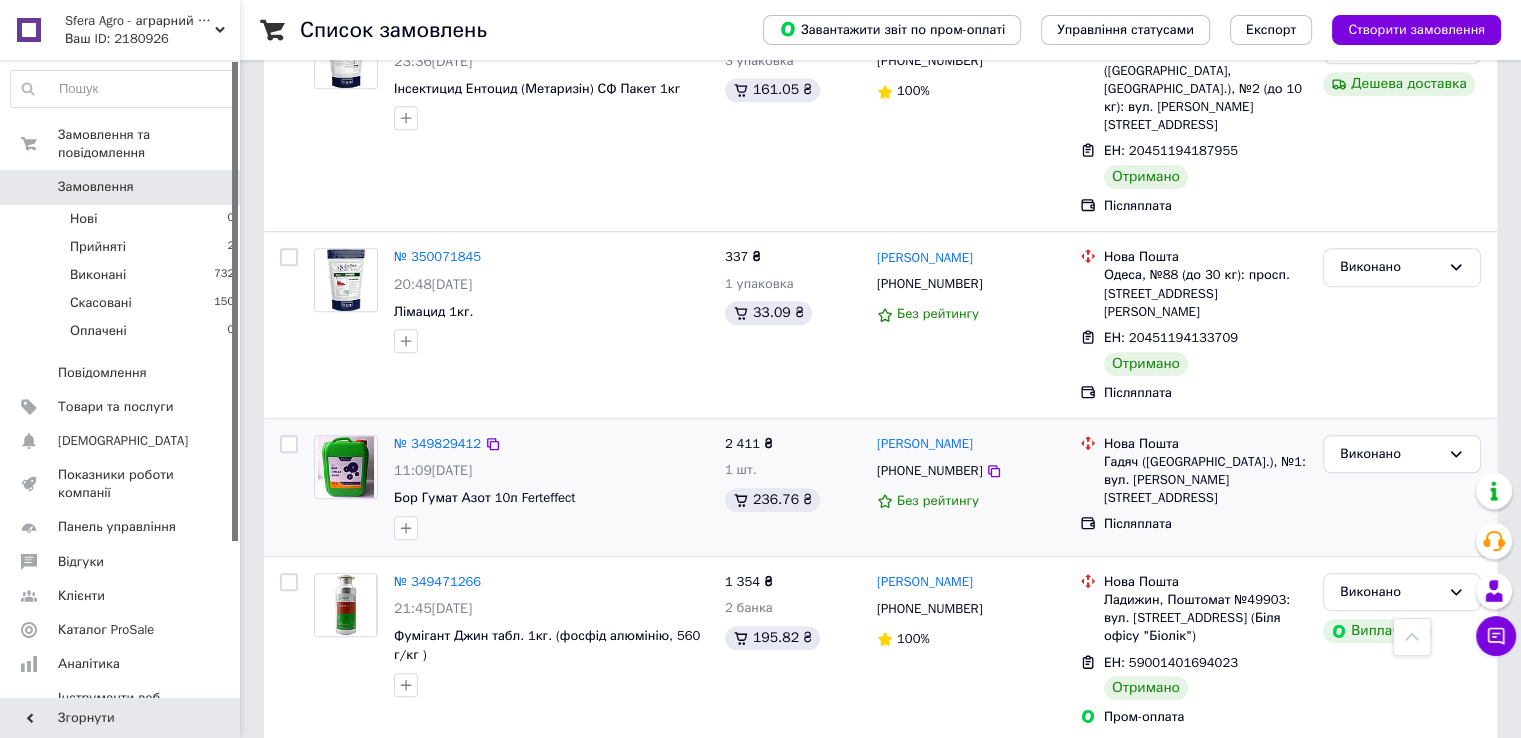 click on "Замовлення Cума Покупець Доставка та оплата Статус № 351597448 16:40, 07.07.2025 Фумігант  Селфос табл. 1кг. (фосфід алюмінію, 560 г/кг ) 676 ₴ 1 банка 97.77 ₴ Іван Міщук +380671004121 Без рейтингу Нова Пошта м. Київ (Київська обл.), №5 (до 200 кг): вул. Федорова, 32 (м. Олімпійська) ЕН: 59001410973226 Отримано Пром-оплата Виконано Виплачено Дешева доставка № 351522197 11:13, 07.07.2025 Акарацид Піризокс АХТ 1 кг 2 329 ₴ 1 упаковка 335.96 ₴ Карина Лысенко +380979424752 Без рейтингу Нова Пошта Запоріжжя (Запорізька обл., Запорізький р-н.), №77 (до 30 кг на одне місце): вул. Мирослава Симчича, 74 Післяплата Виконано № 351237894 676 ₴ 100%" at bounding box center [880, 942] 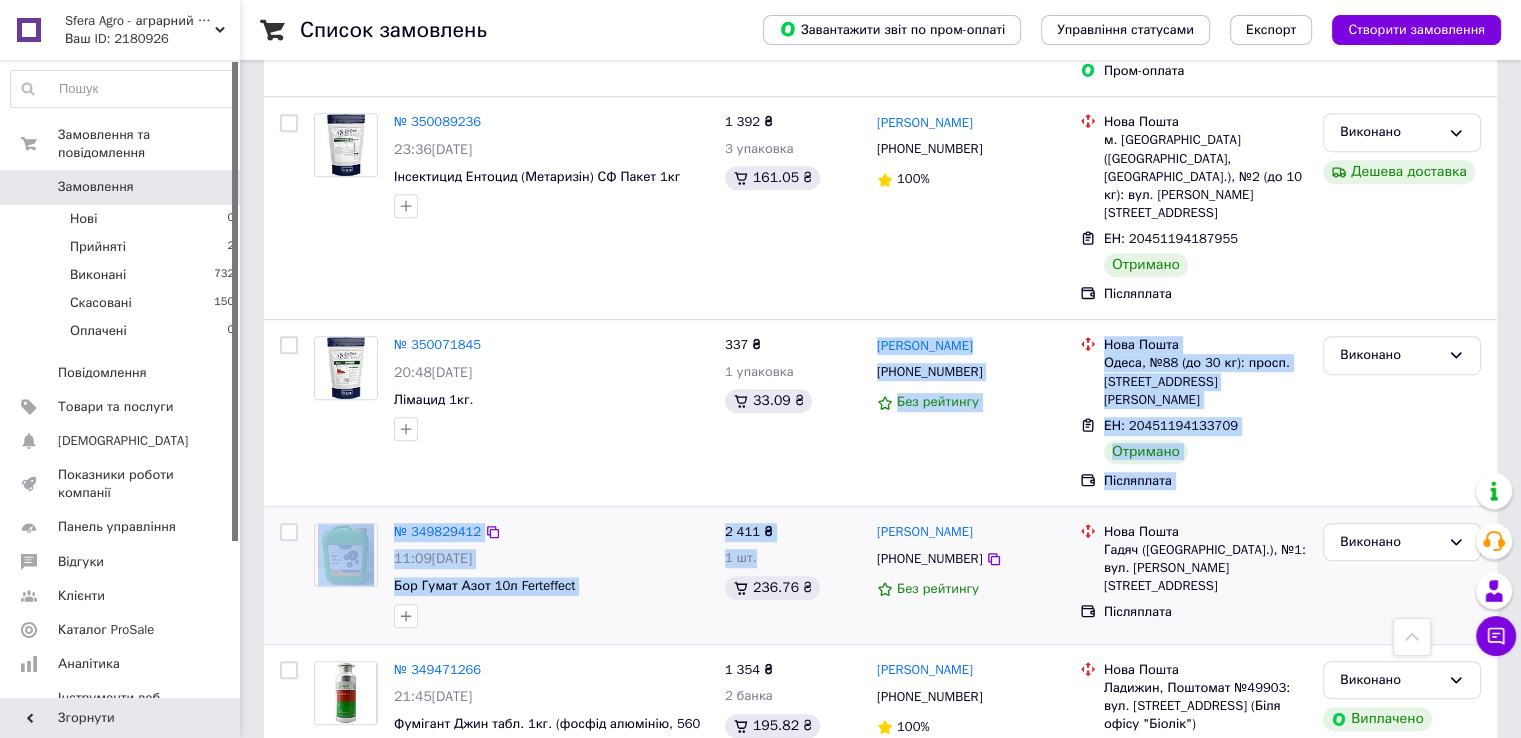 scroll, scrollTop: 1100, scrollLeft: 0, axis: vertical 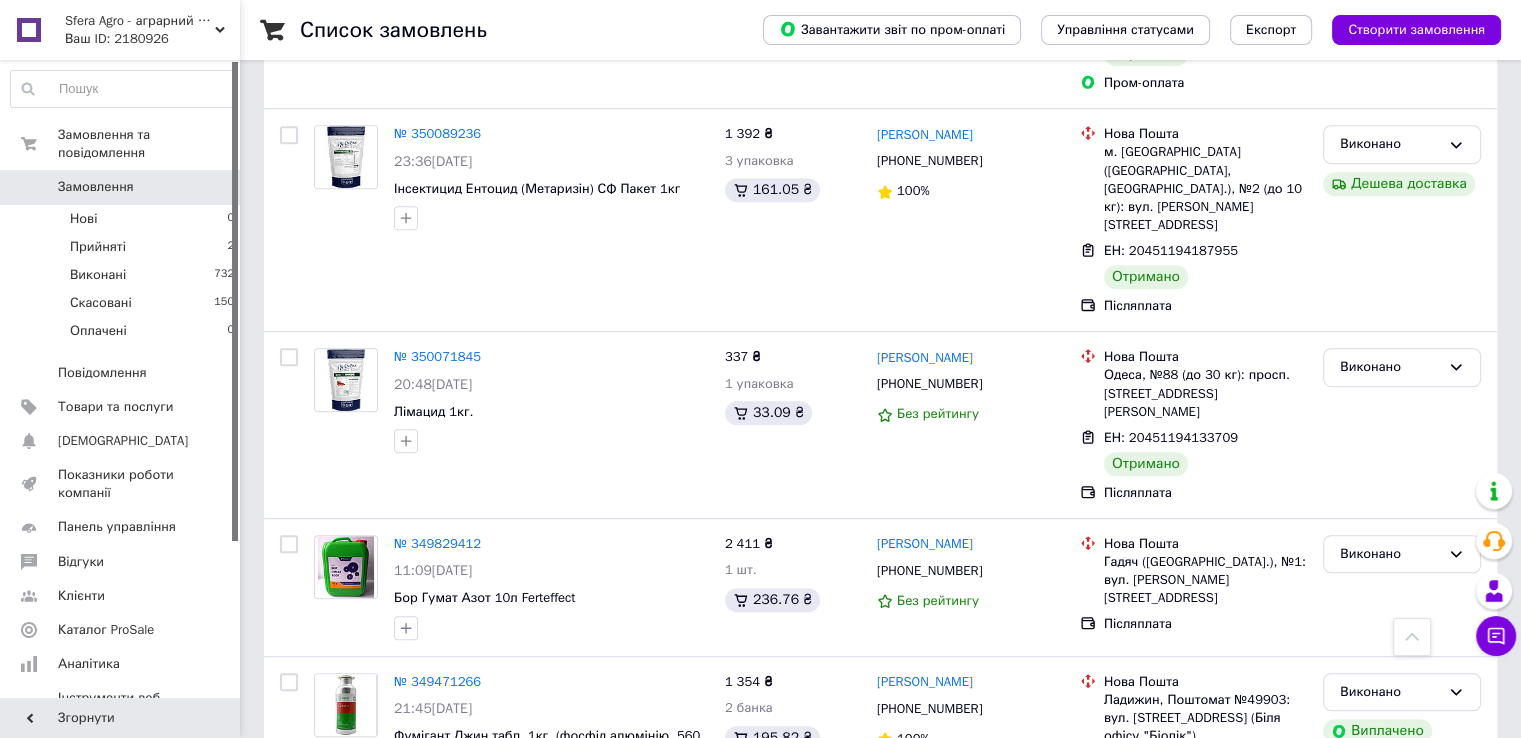 click on "Ваш ID: 2180926" at bounding box center [152, 39] 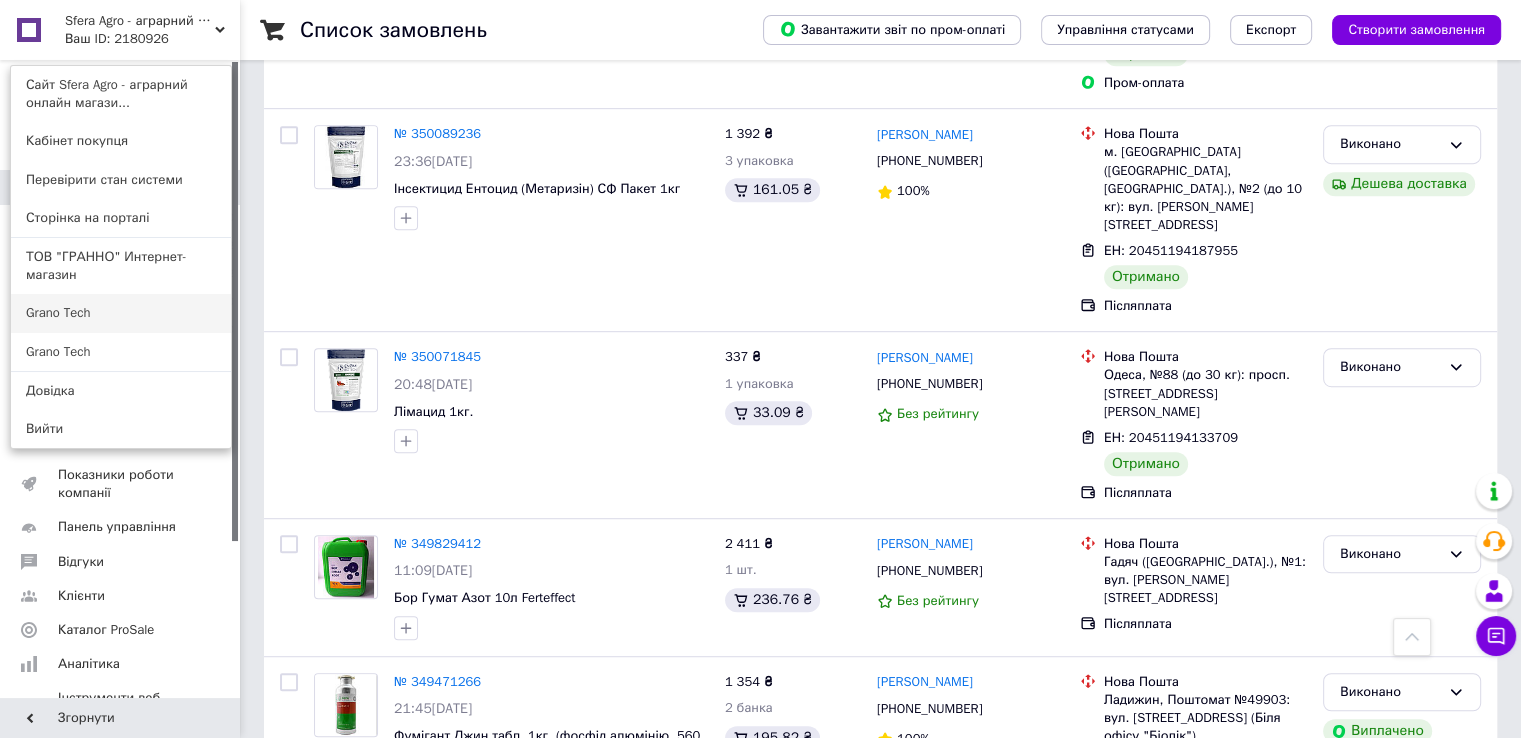 click on "Grano Tech" at bounding box center (121, 313) 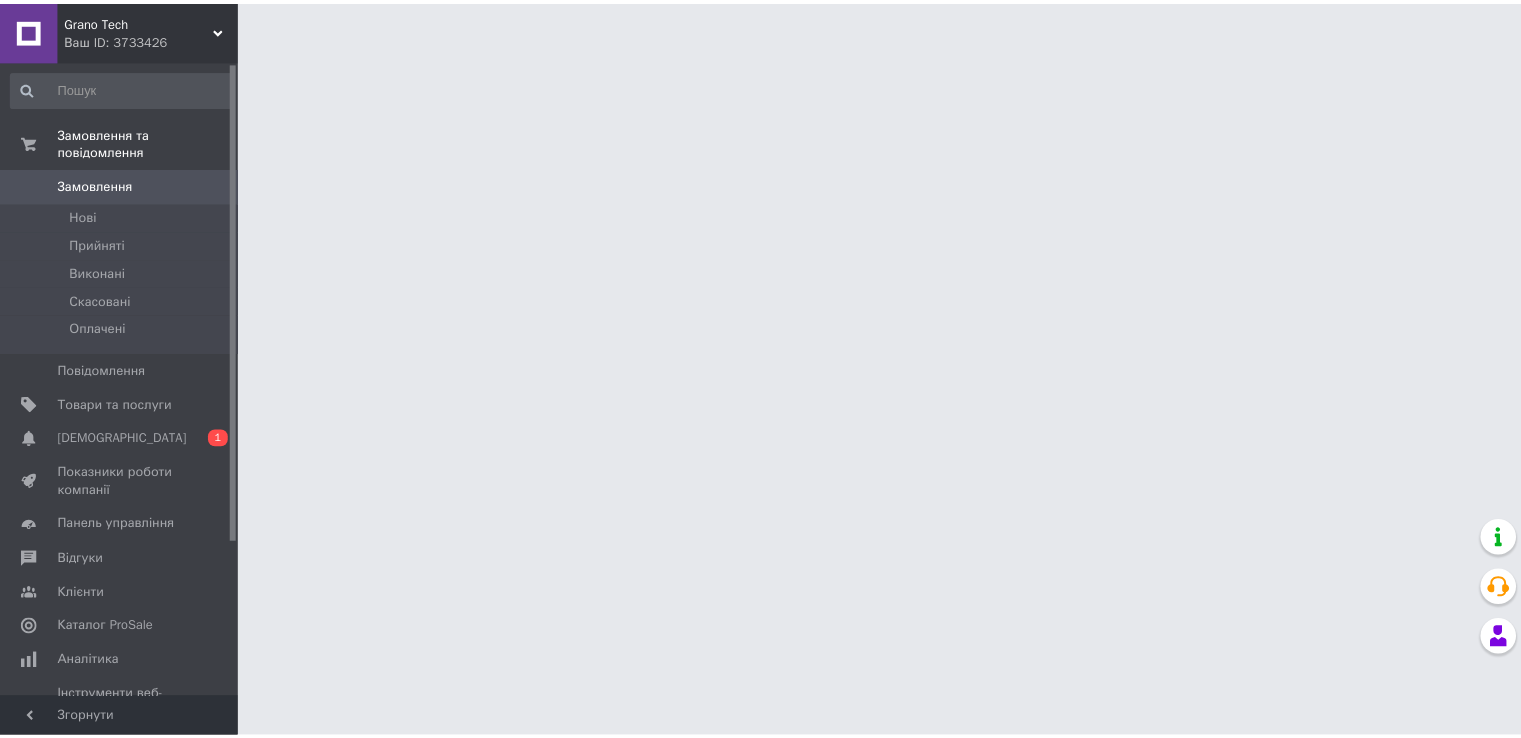 scroll, scrollTop: 0, scrollLeft: 0, axis: both 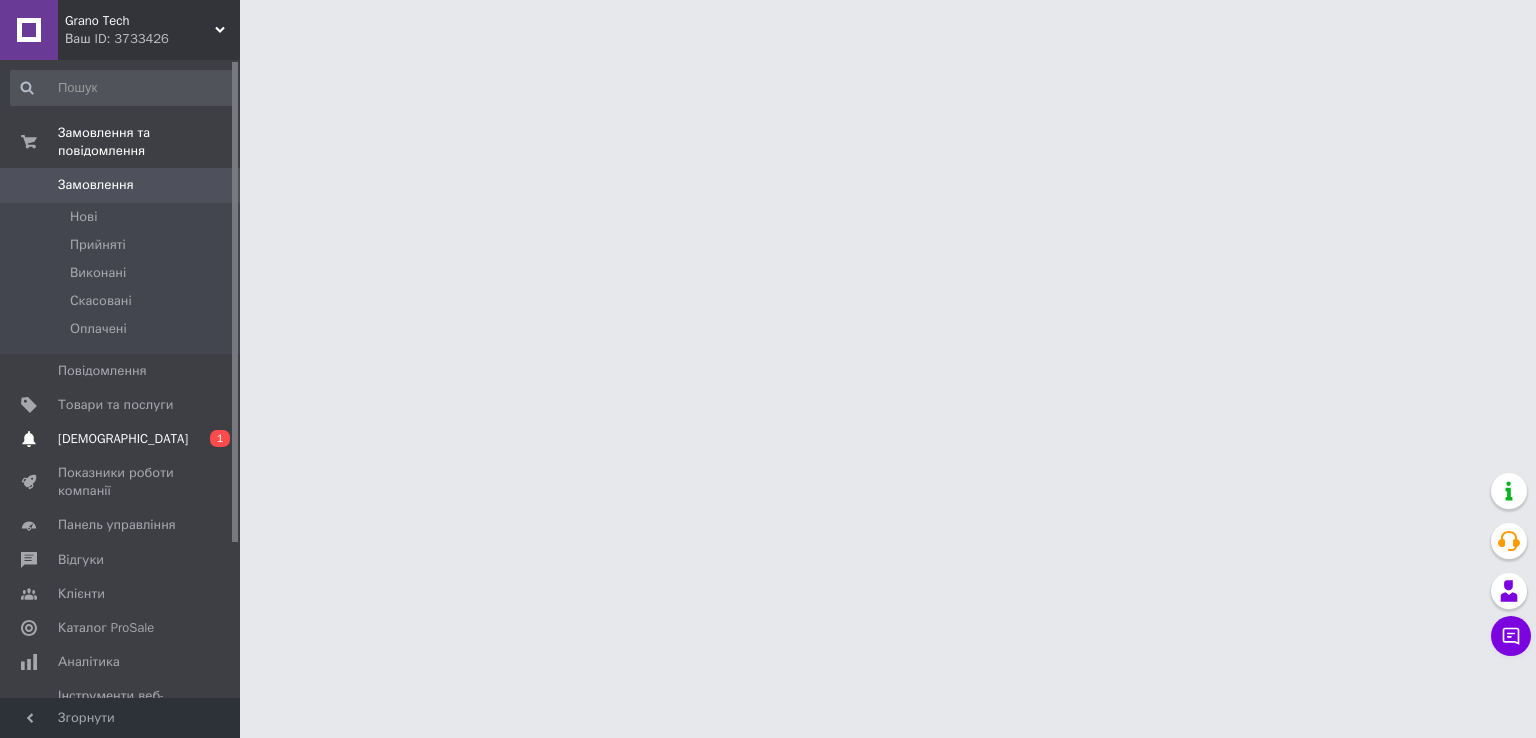 click on "[DEMOGRAPHIC_DATA]" at bounding box center [121, 439] 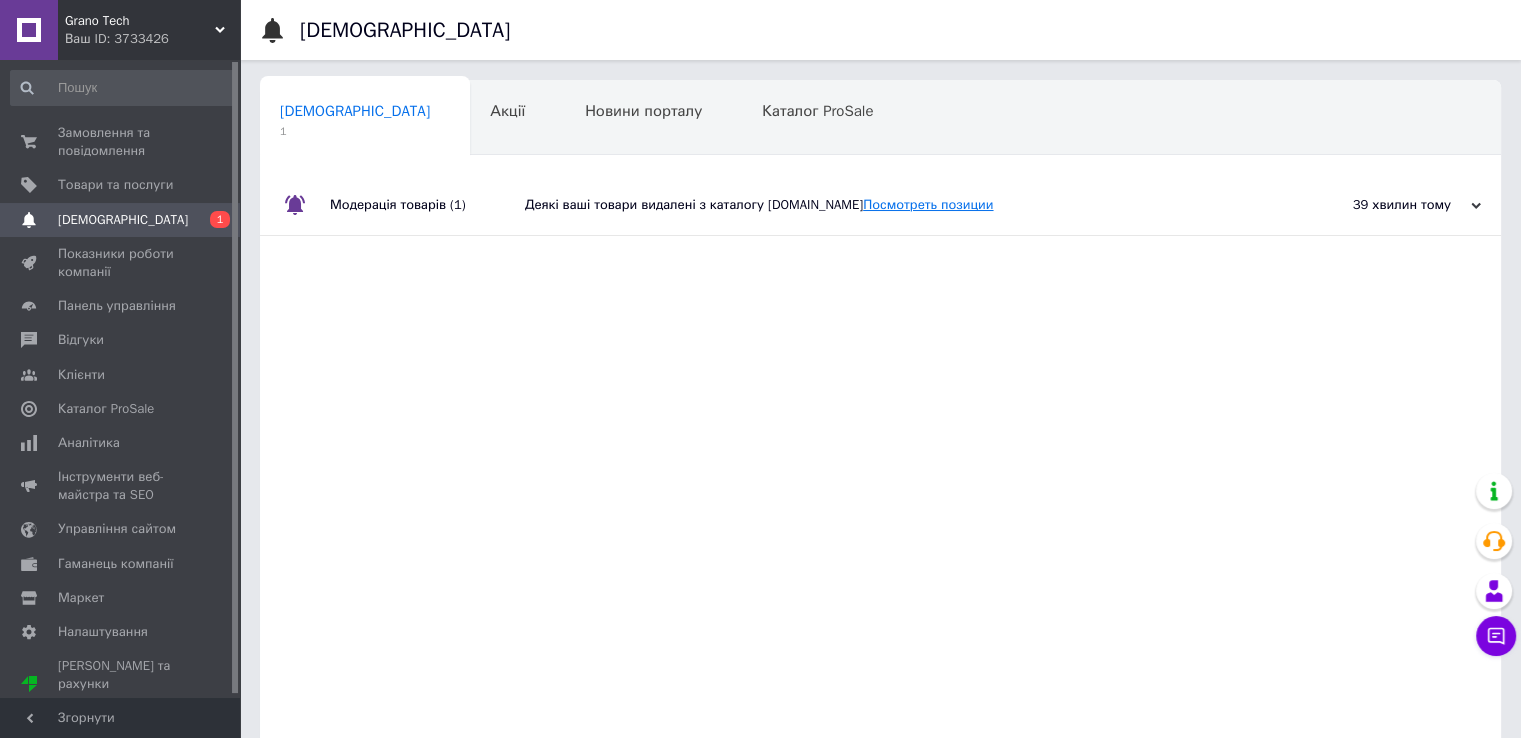 click on "Посмотреть позиции" at bounding box center (928, 204) 